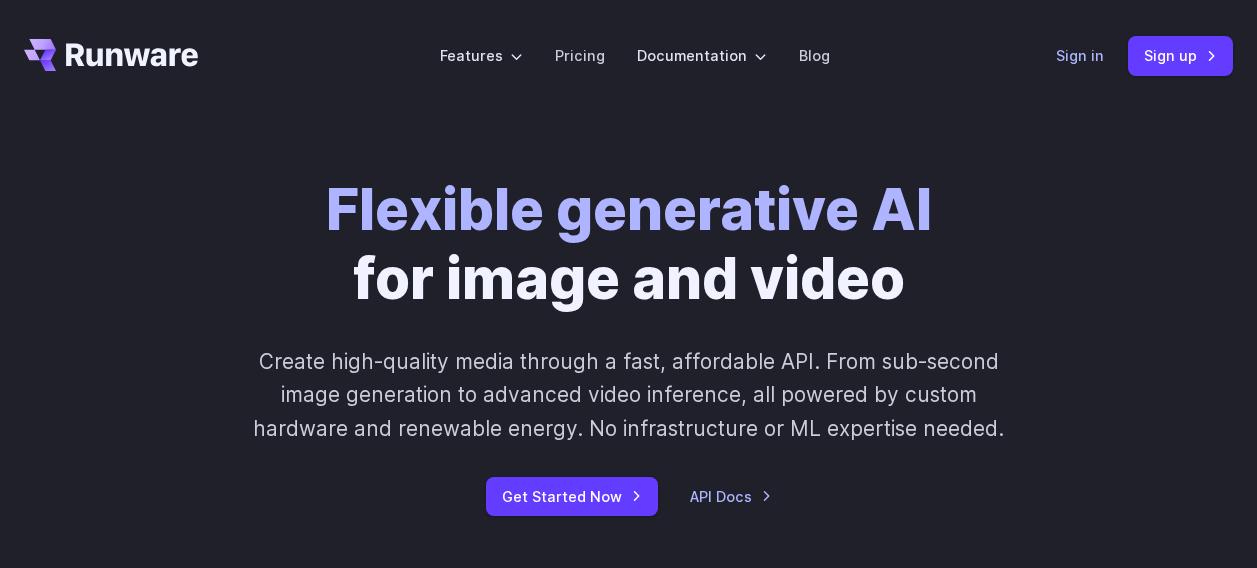 scroll, scrollTop: 0, scrollLeft: 0, axis: both 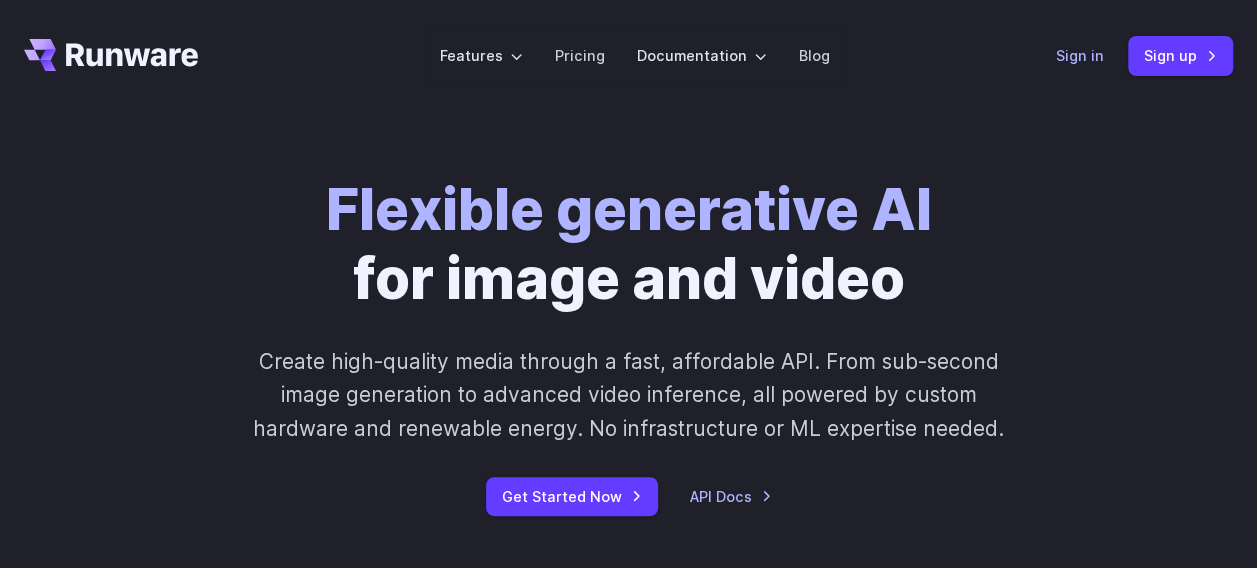 click on "Sign in" at bounding box center (1080, 55) 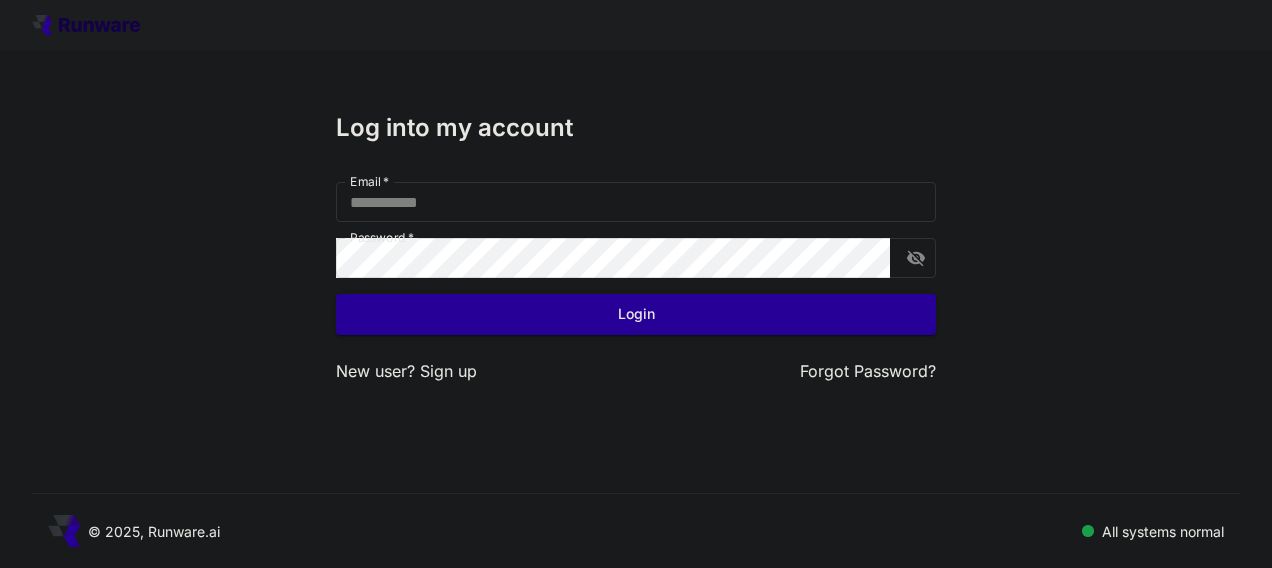 scroll, scrollTop: 0, scrollLeft: 0, axis: both 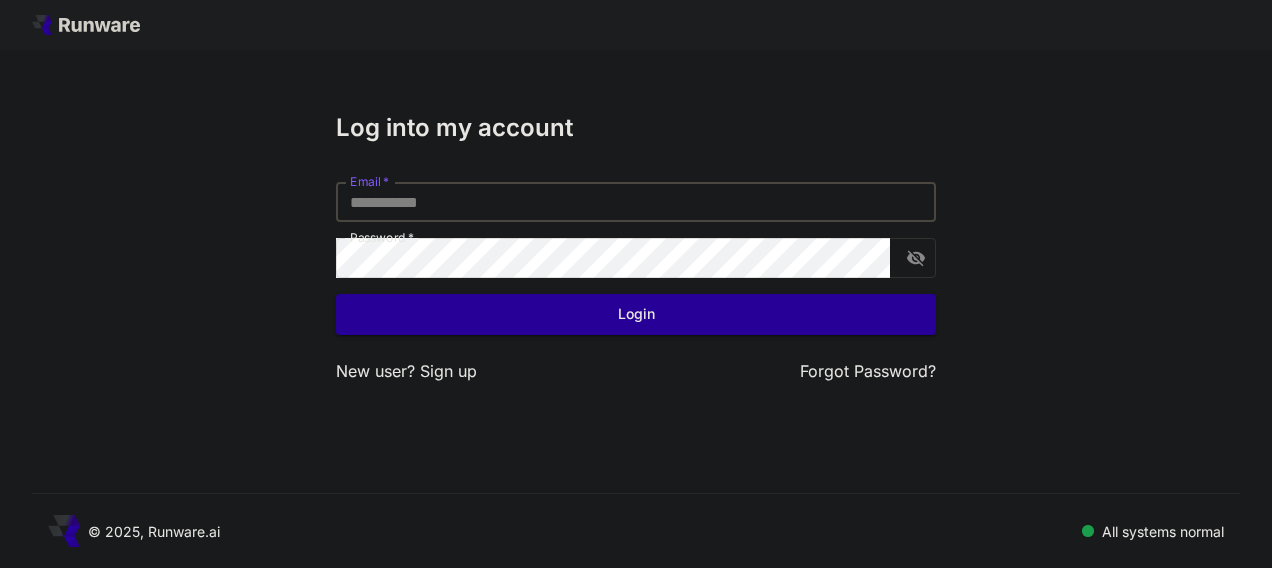 click on "Email   *" at bounding box center (636, 202) 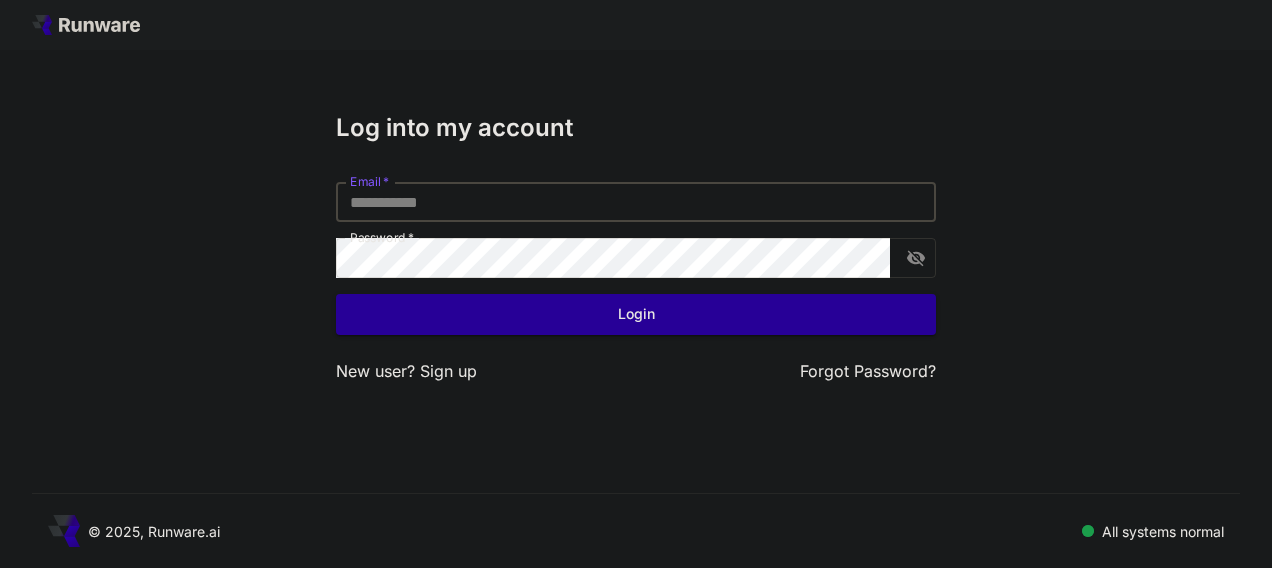 click on "Email   *" at bounding box center [636, 202] 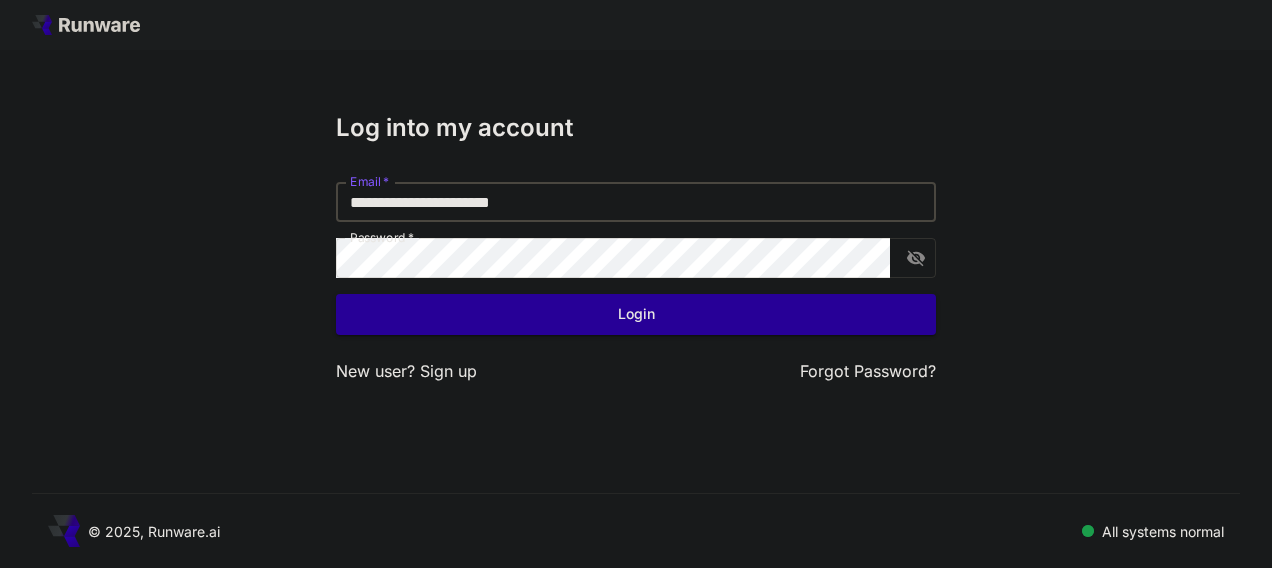 type on "**********" 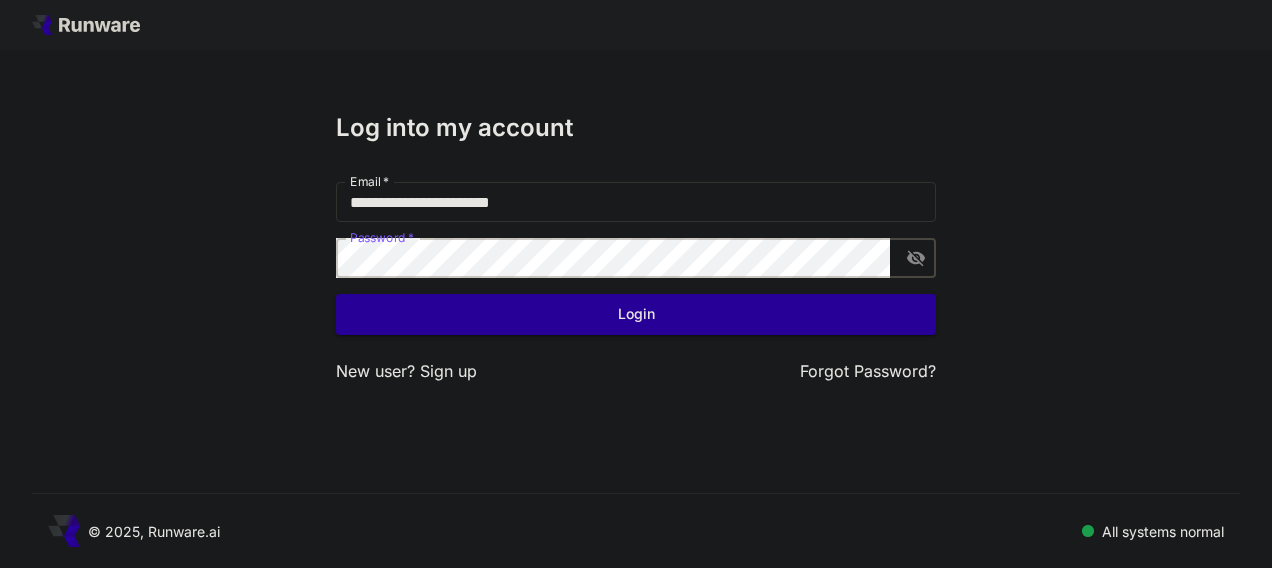 click on "Login" at bounding box center [636, 314] 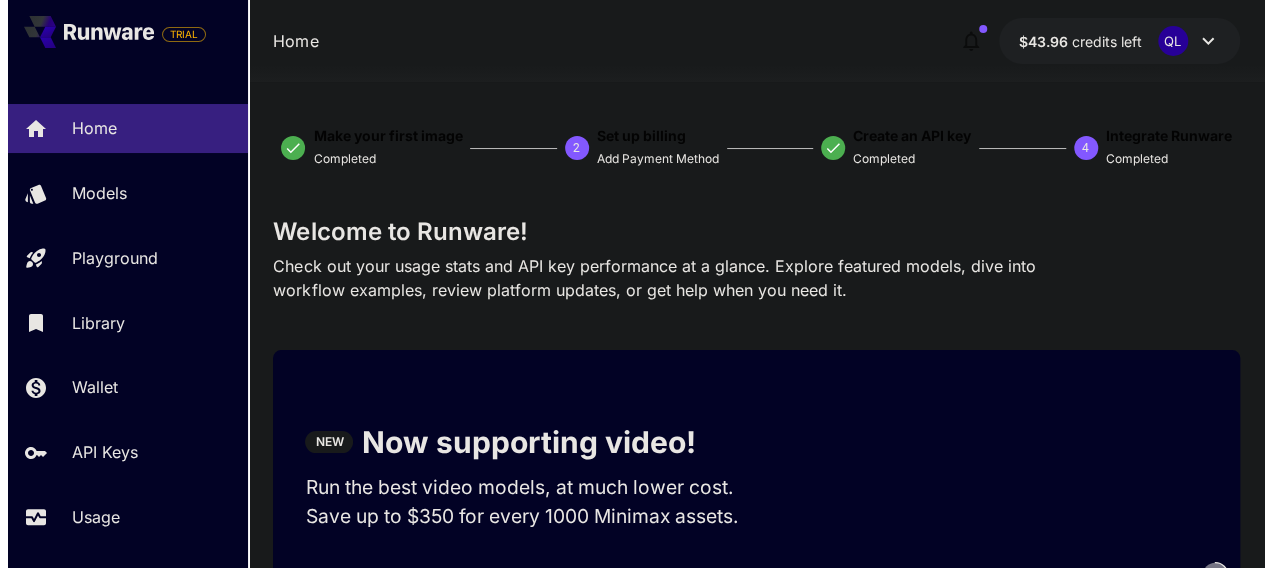 scroll, scrollTop: 22, scrollLeft: 0, axis: vertical 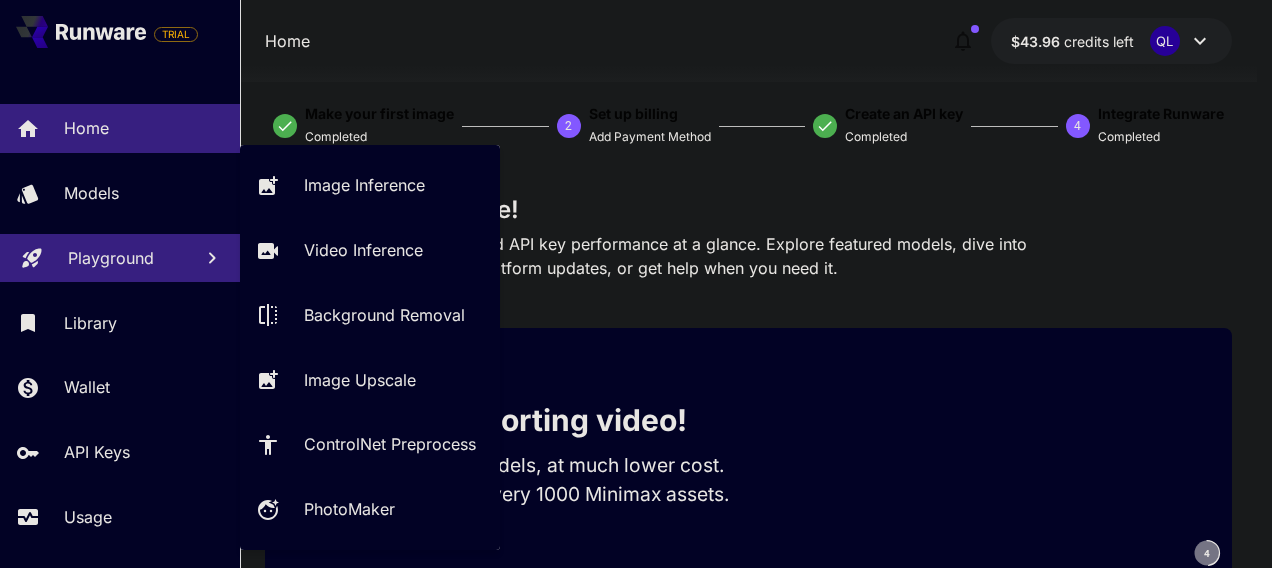 click on "Playground" at bounding box center (120, 258) 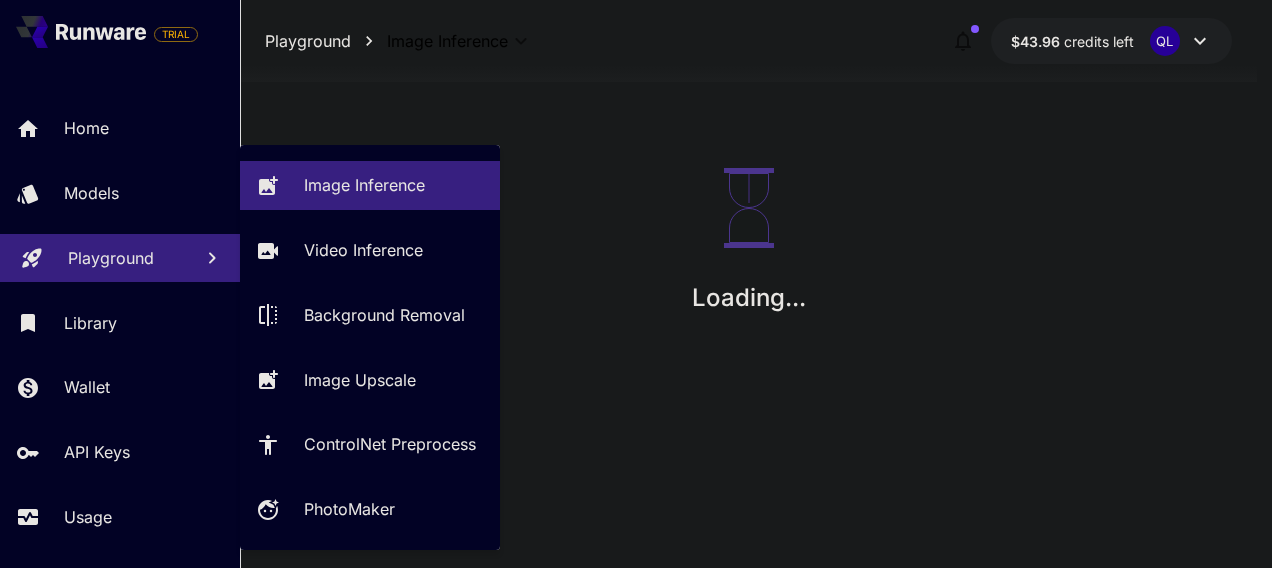 scroll, scrollTop: 0, scrollLeft: 0, axis: both 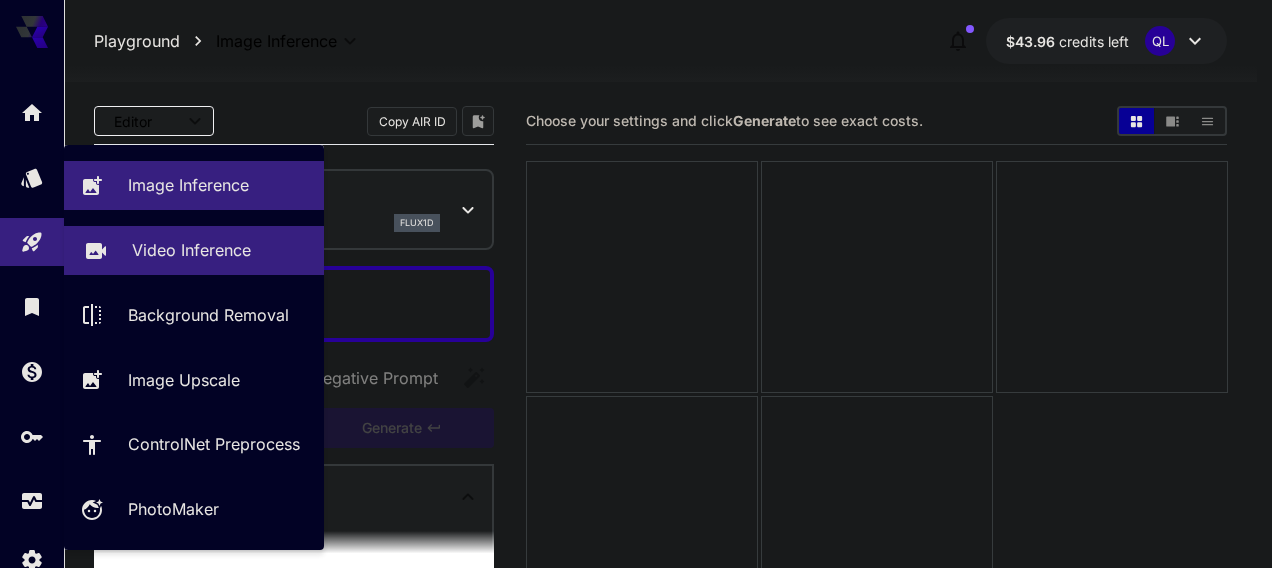type on "**********" 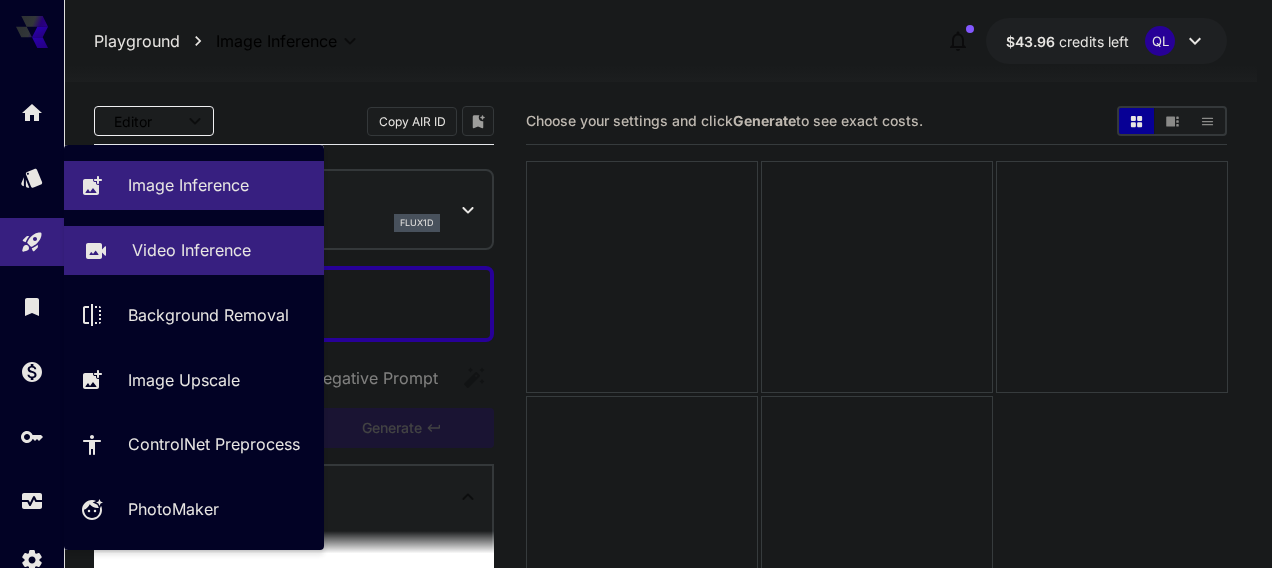 click on "Video Inference" at bounding box center [191, 250] 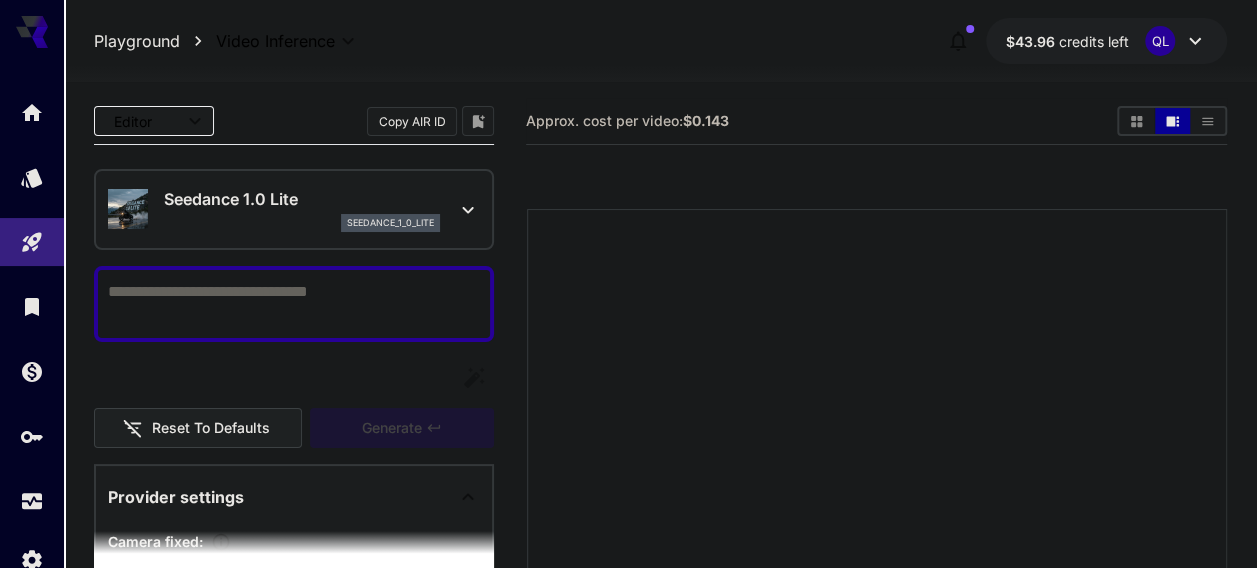 click on "seedance_1_0_lite" at bounding box center (302, 223) 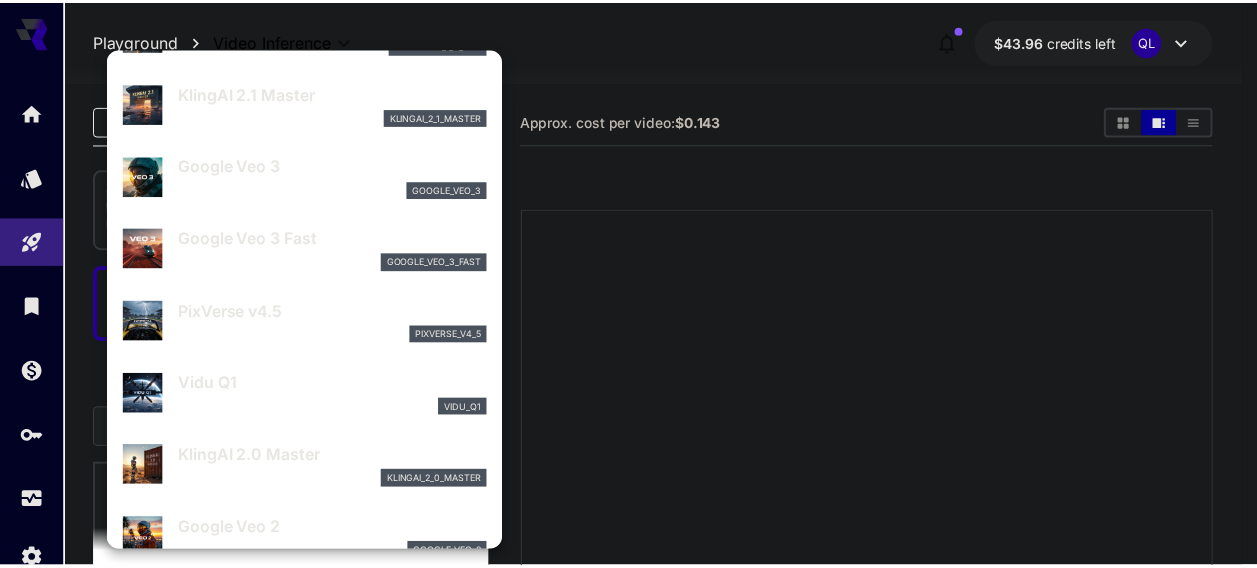 scroll, scrollTop: 264, scrollLeft: 0, axis: vertical 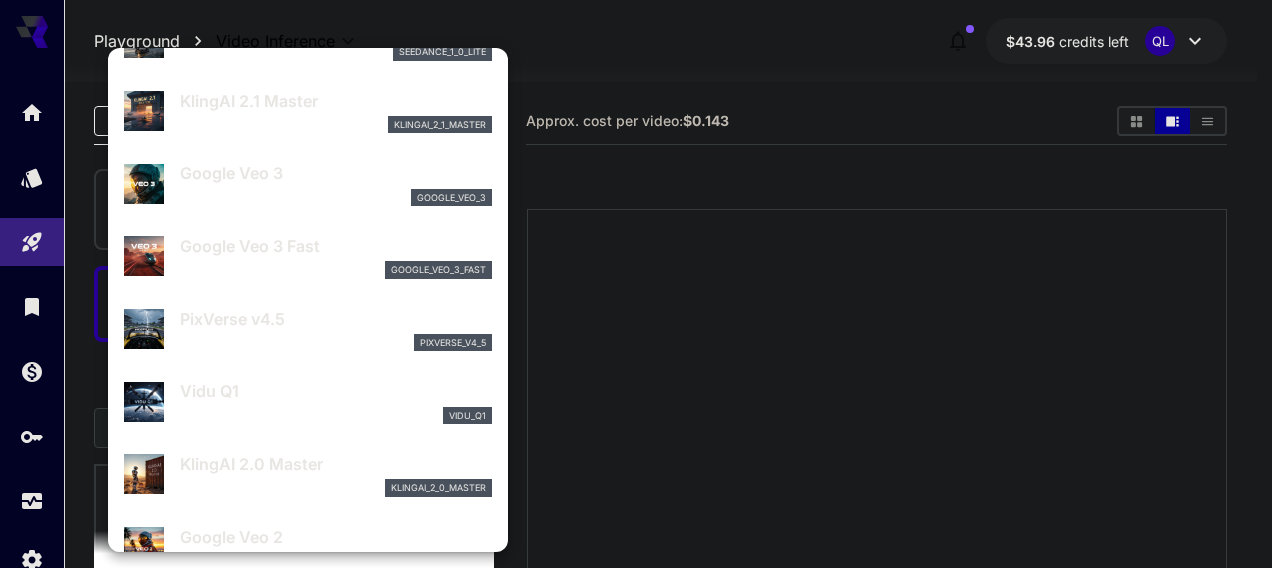 click on "Google Veo 3" at bounding box center [336, 173] 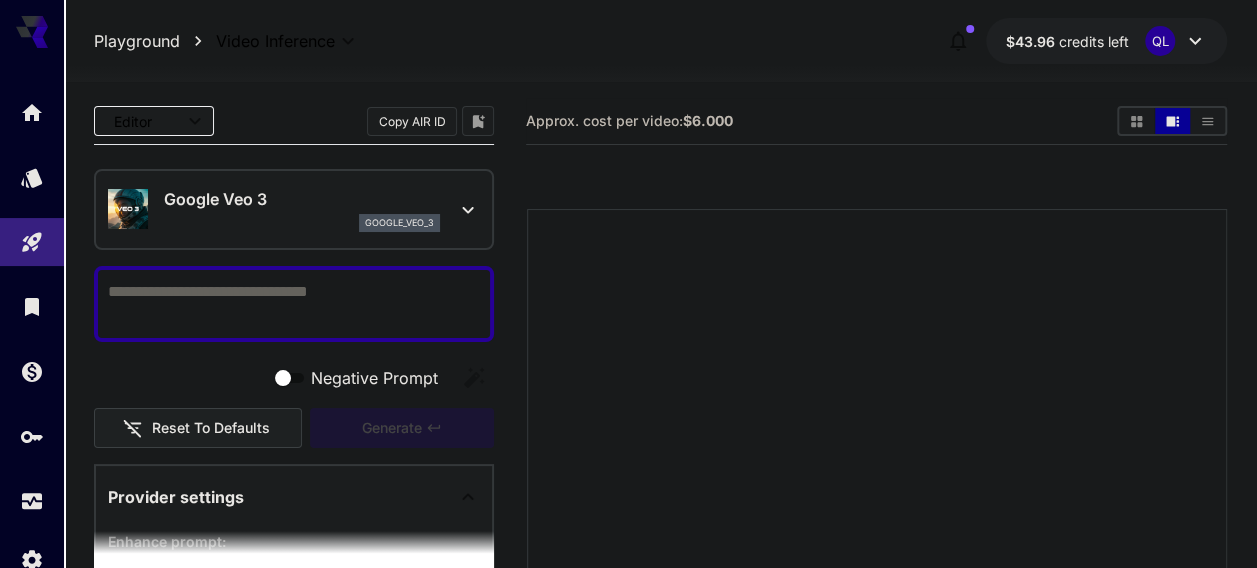 click on "Negative Prompt" at bounding box center [294, 304] 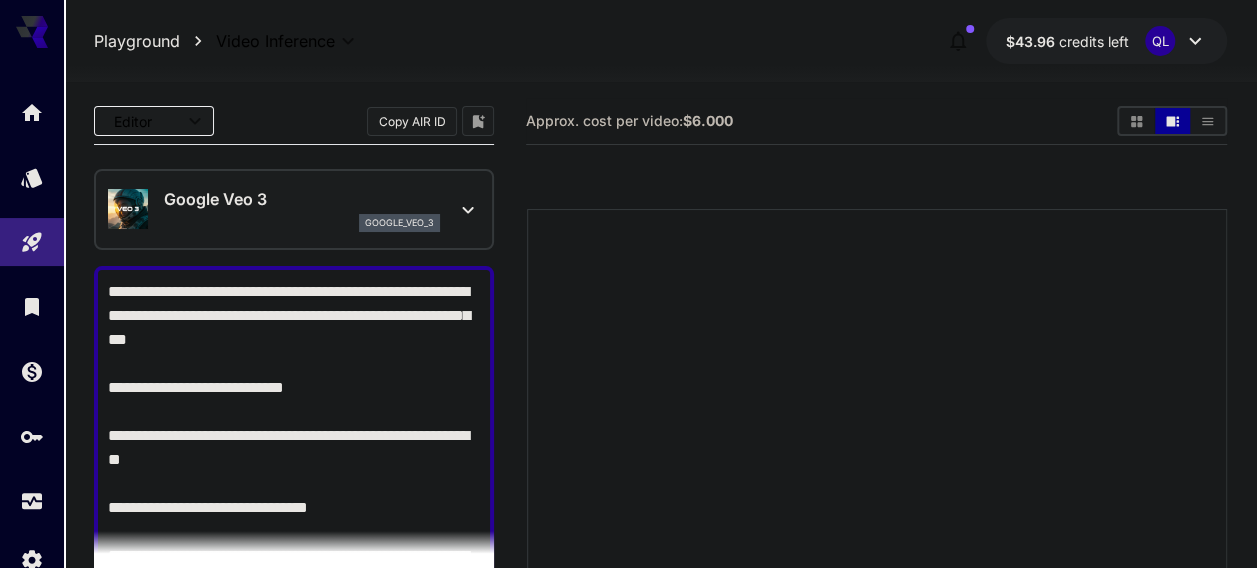 scroll, scrollTop: 12, scrollLeft: 0, axis: vertical 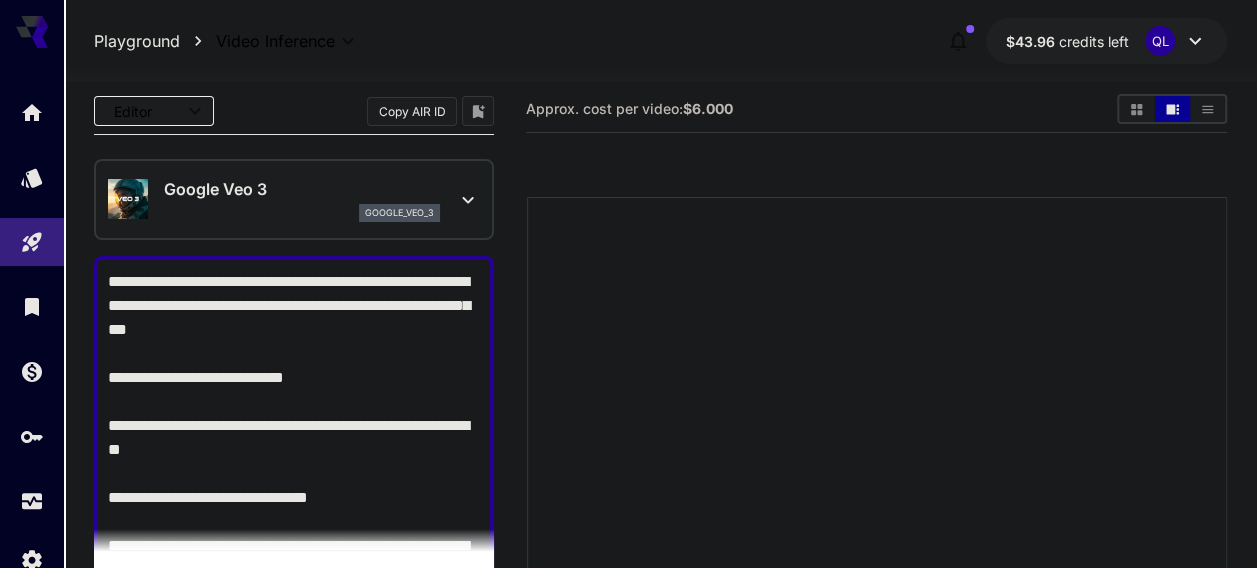 type on "**********" 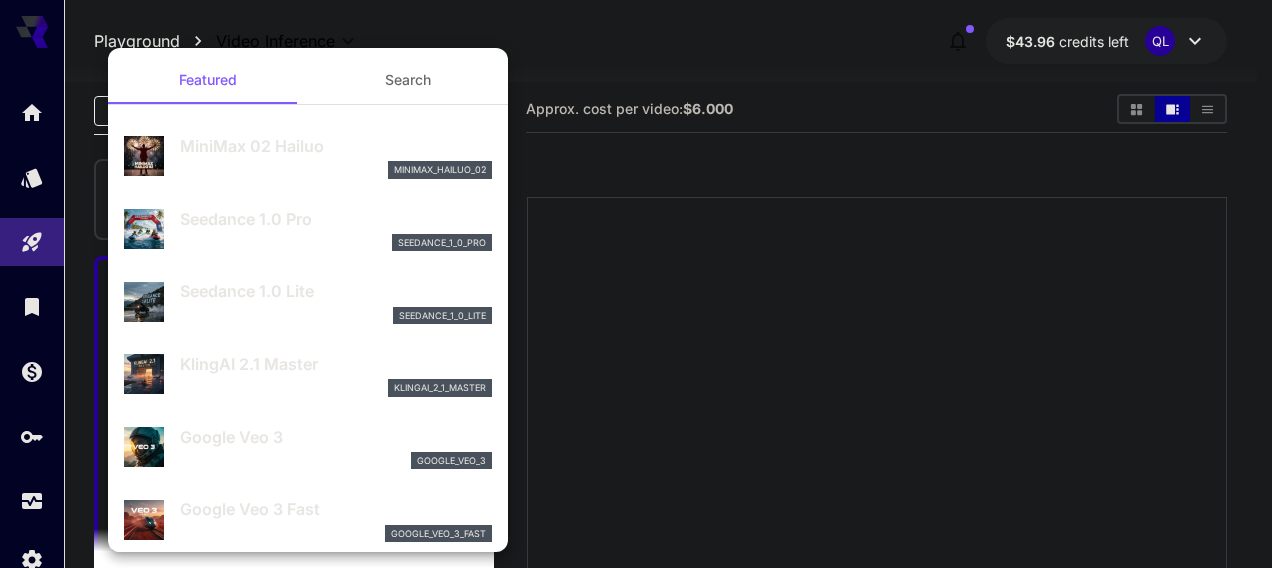 click on "Google Veo 3 Fast" at bounding box center (336, 509) 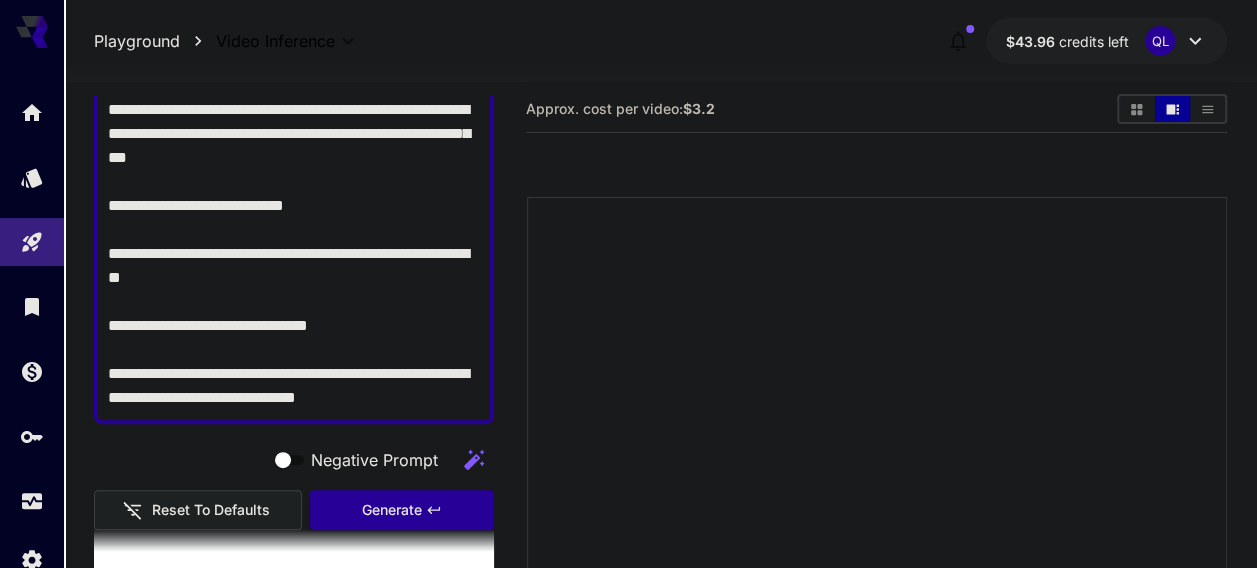 scroll, scrollTop: 180, scrollLeft: 0, axis: vertical 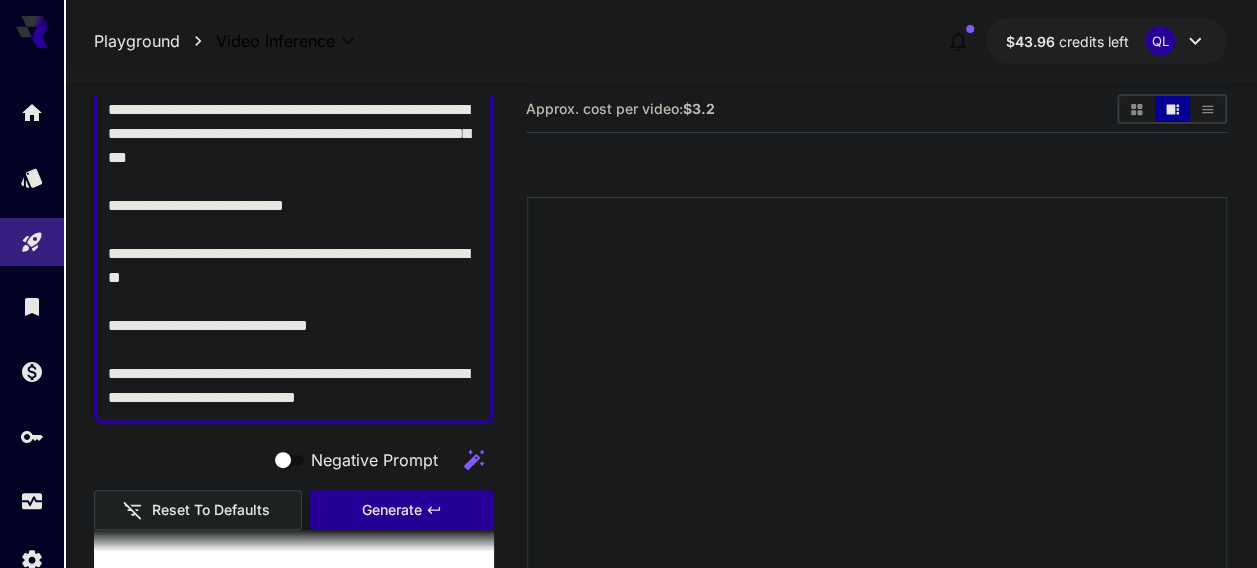 click on "Generate" at bounding box center (402, 510) 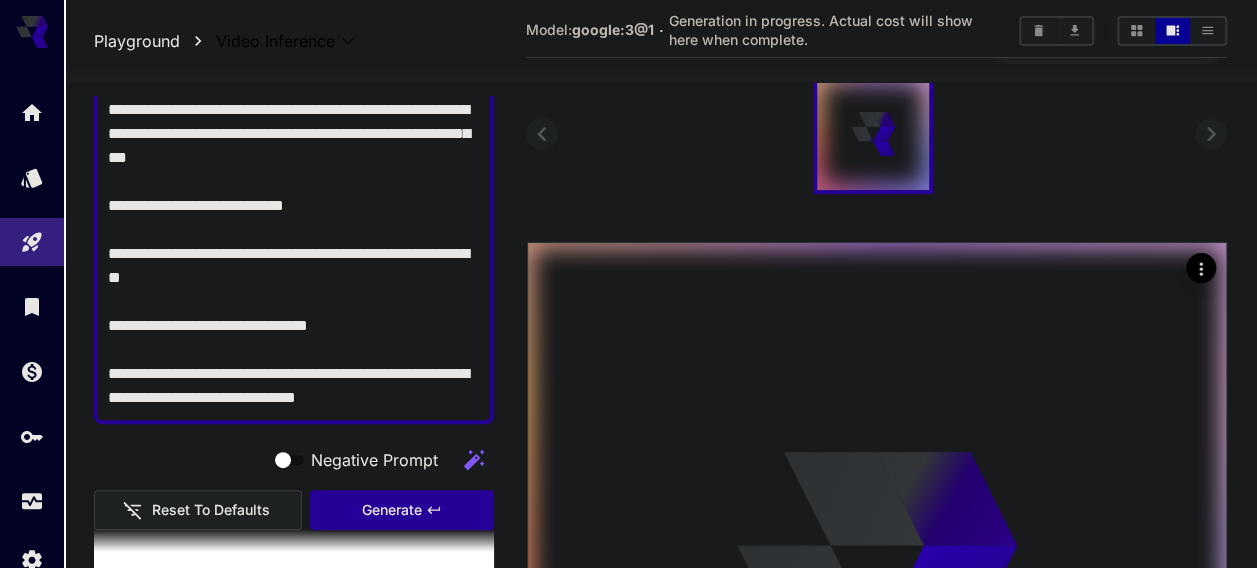 scroll, scrollTop: 96, scrollLeft: 0, axis: vertical 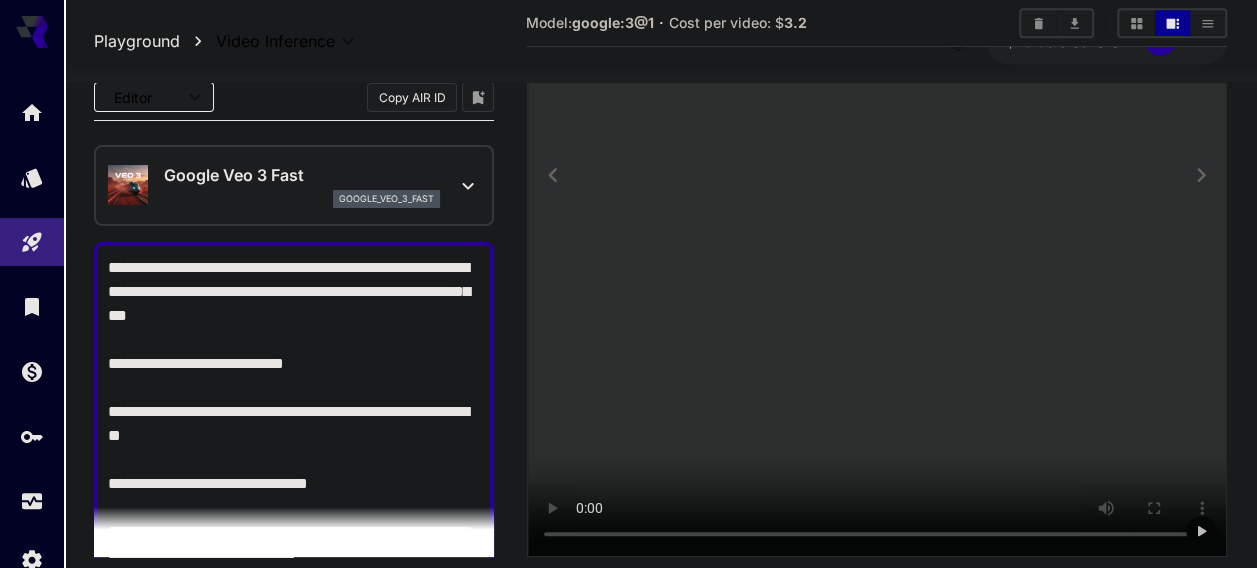 type 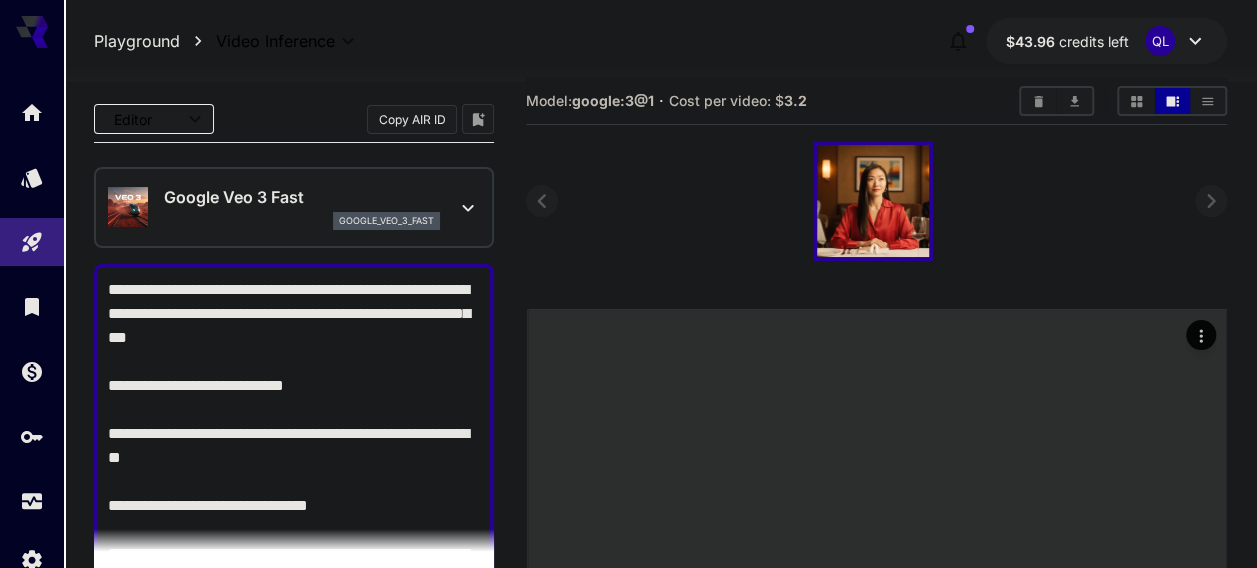 scroll, scrollTop: 0, scrollLeft: 0, axis: both 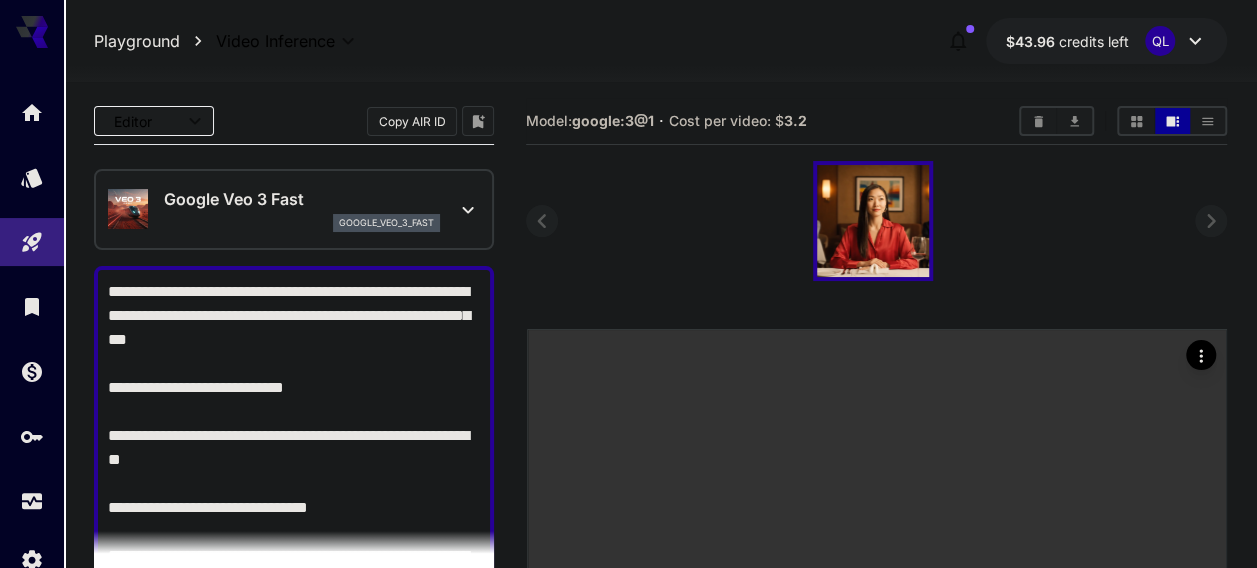click on "google_veo_3_fast" at bounding box center [386, 223] 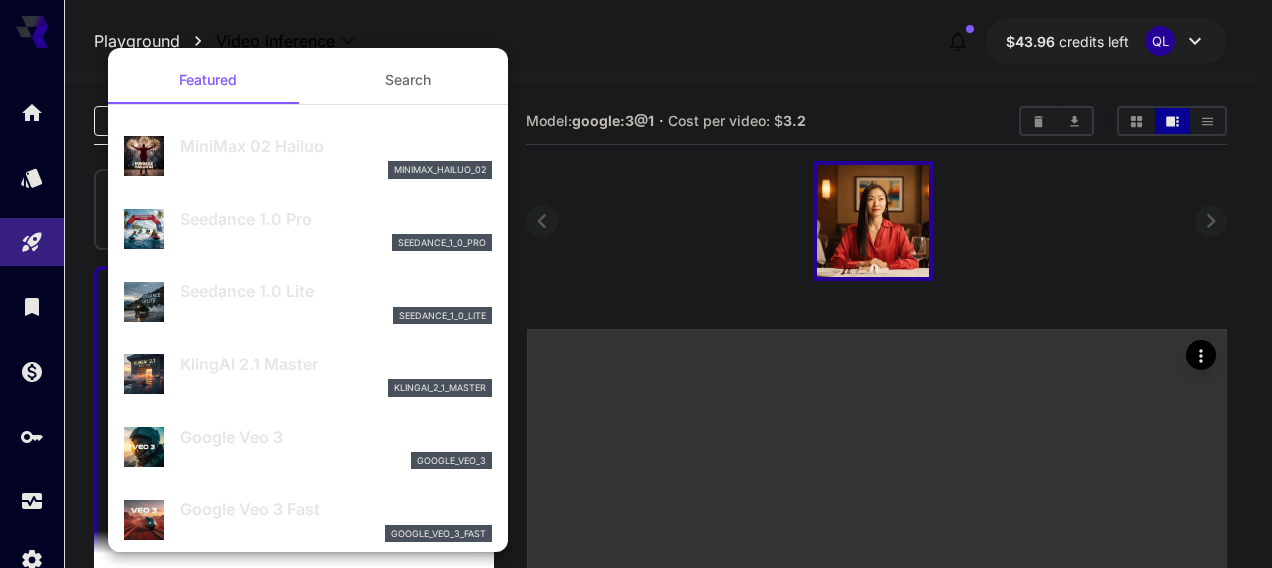 click on "Google Veo 3" at bounding box center (336, 437) 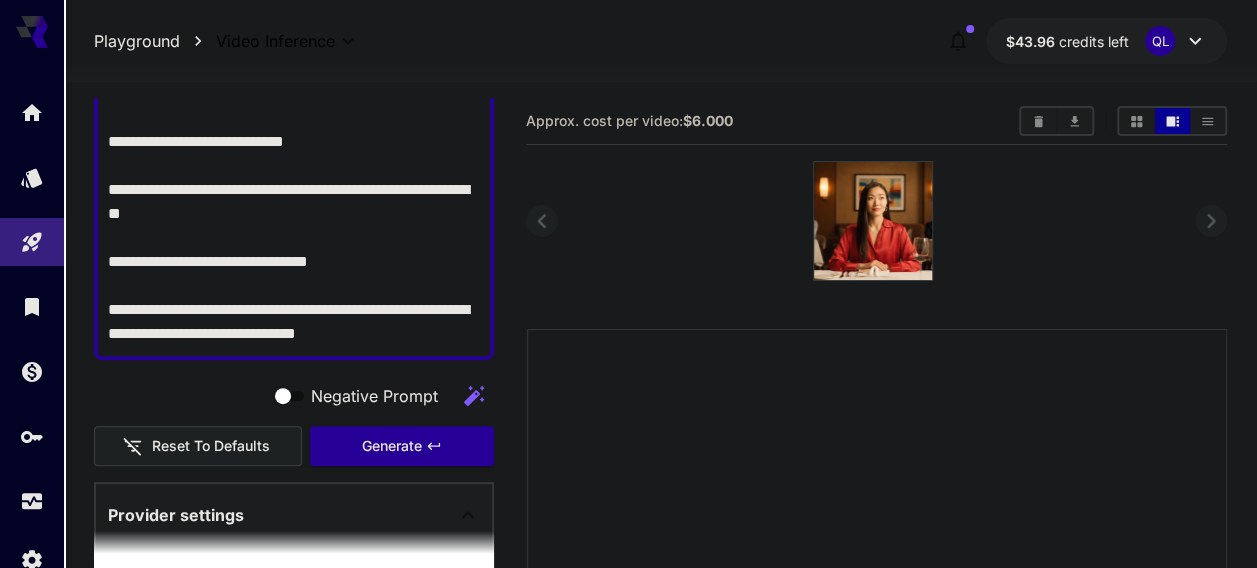 scroll, scrollTop: 245, scrollLeft: 0, axis: vertical 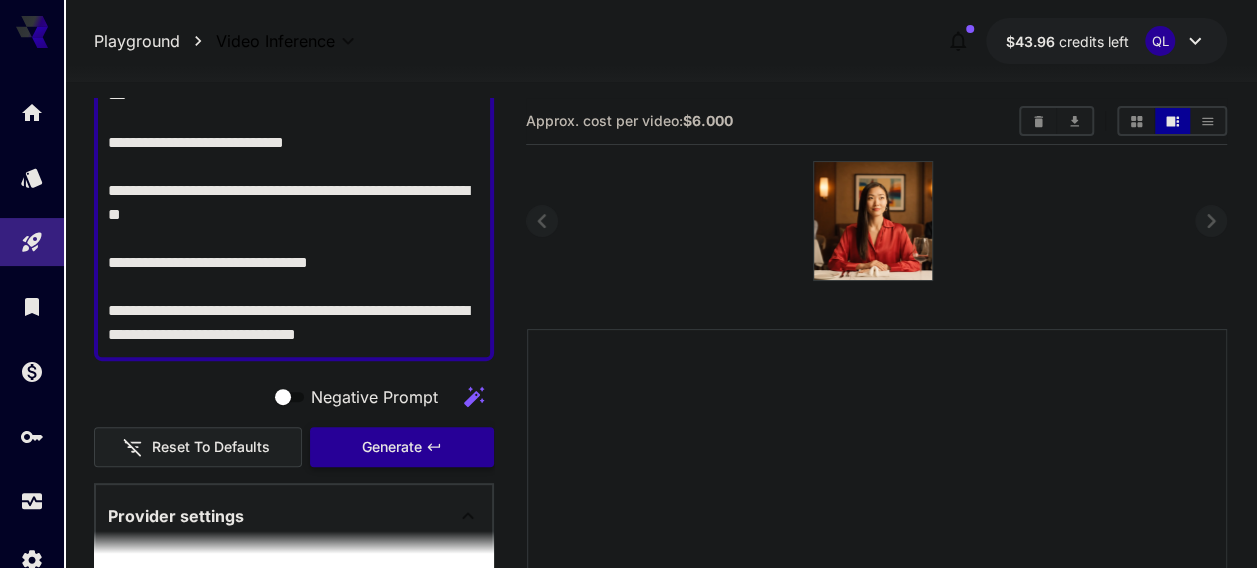 click on "Generate" at bounding box center (402, 447) 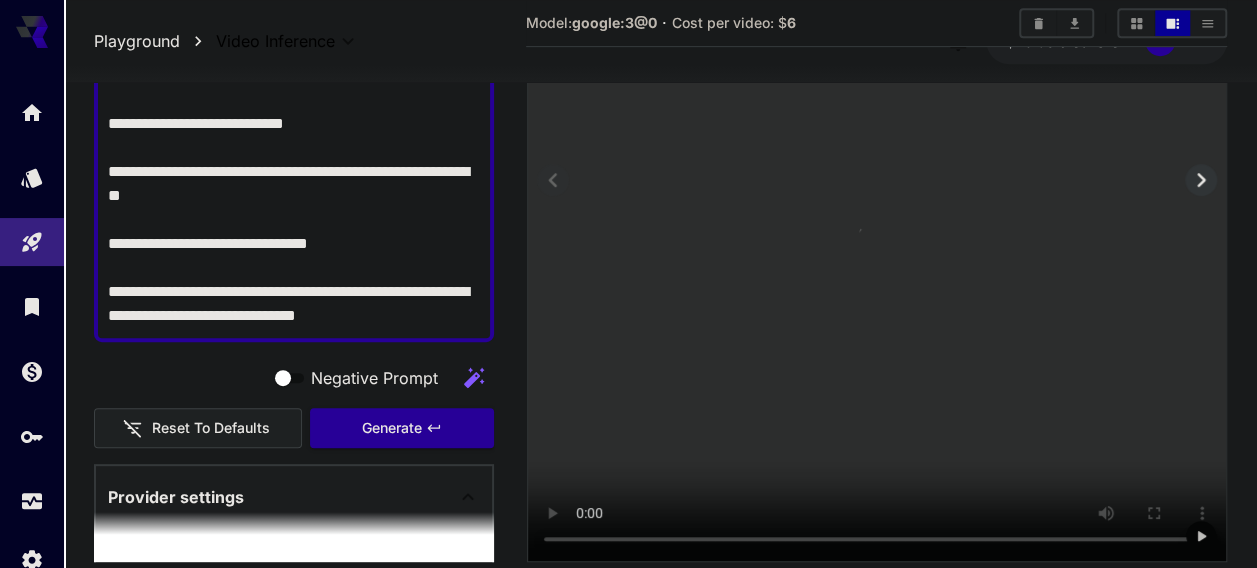 scroll, scrollTop: 468, scrollLeft: 0, axis: vertical 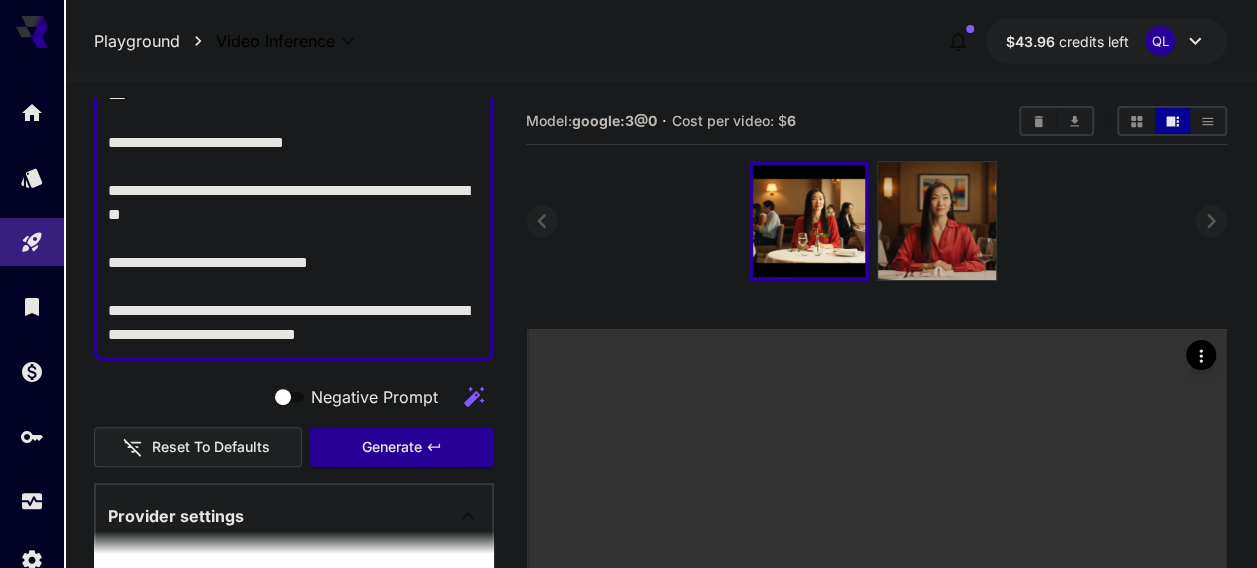 click at bounding box center [937, 221] 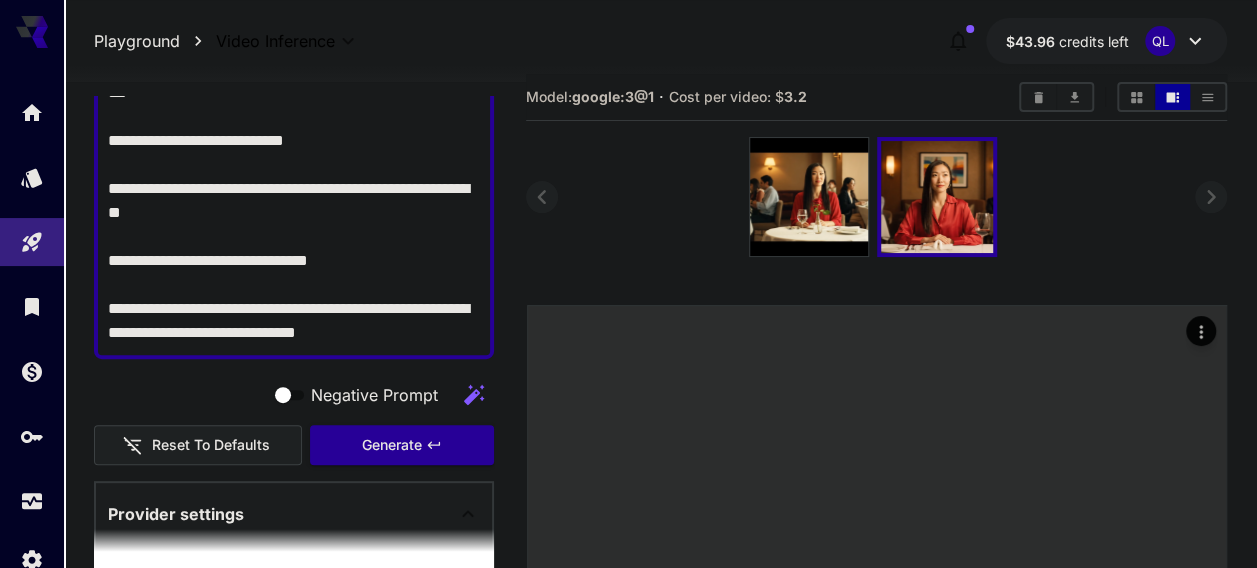 scroll, scrollTop: 0, scrollLeft: 0, axis: both 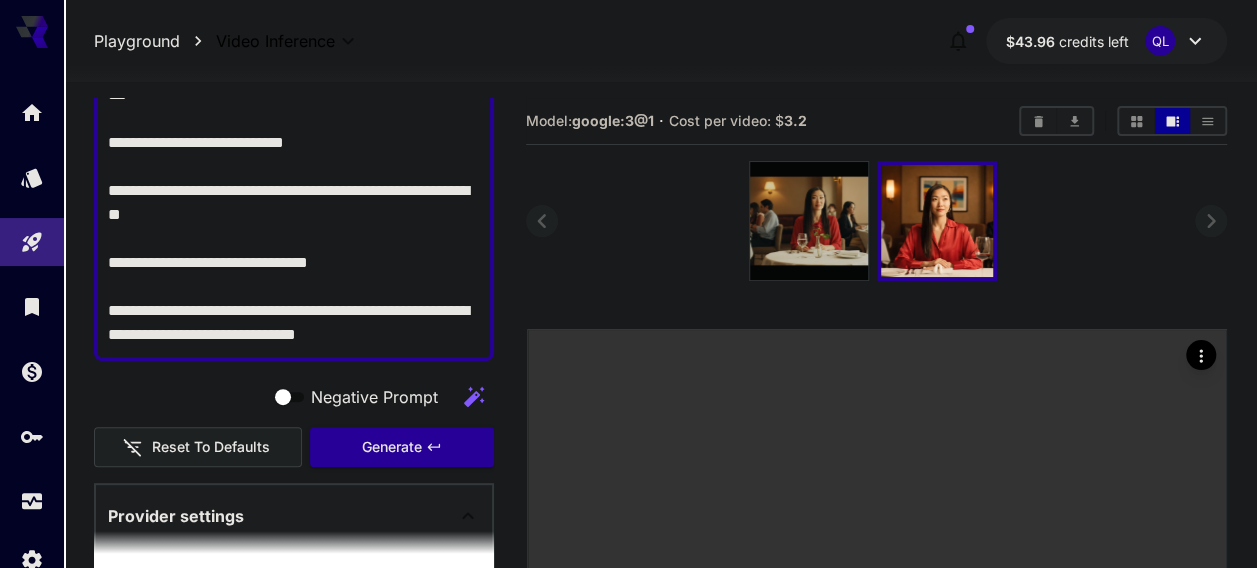 click at bounding box center (809, 221) 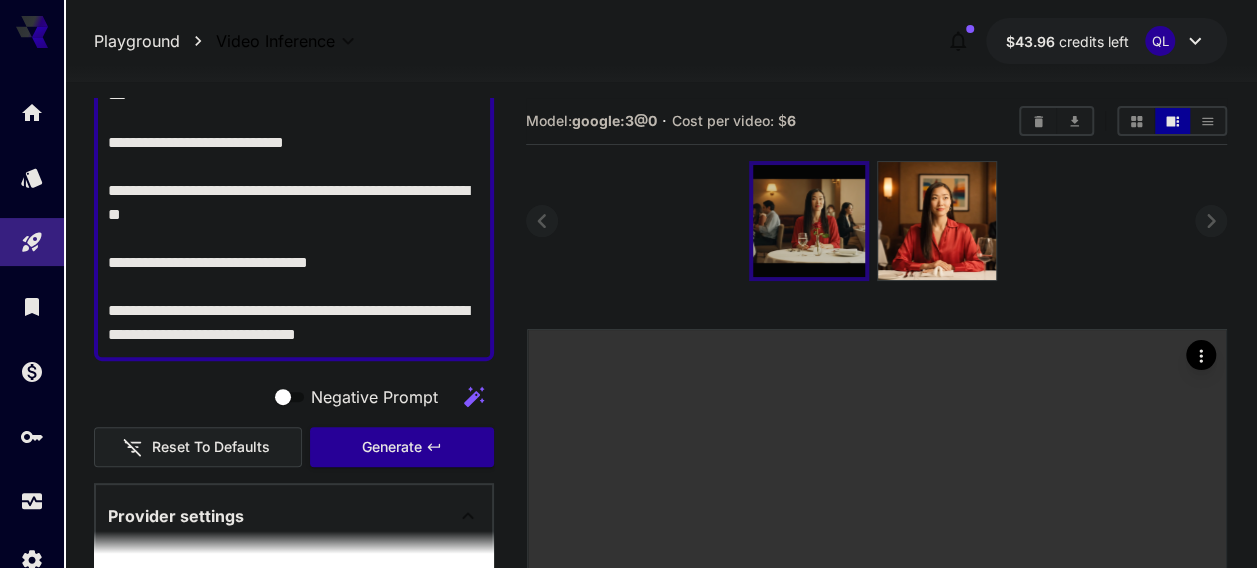 click at bounding box center [809, 221] 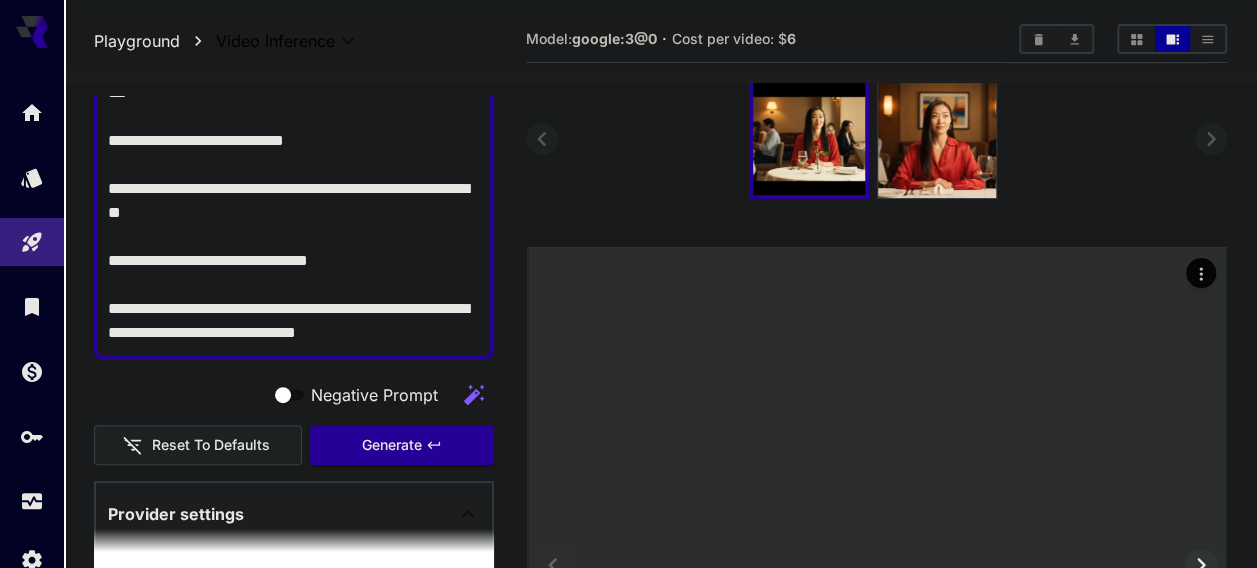 scroll, scrollTop: 13, scrollLeft: 0, axis: vertical 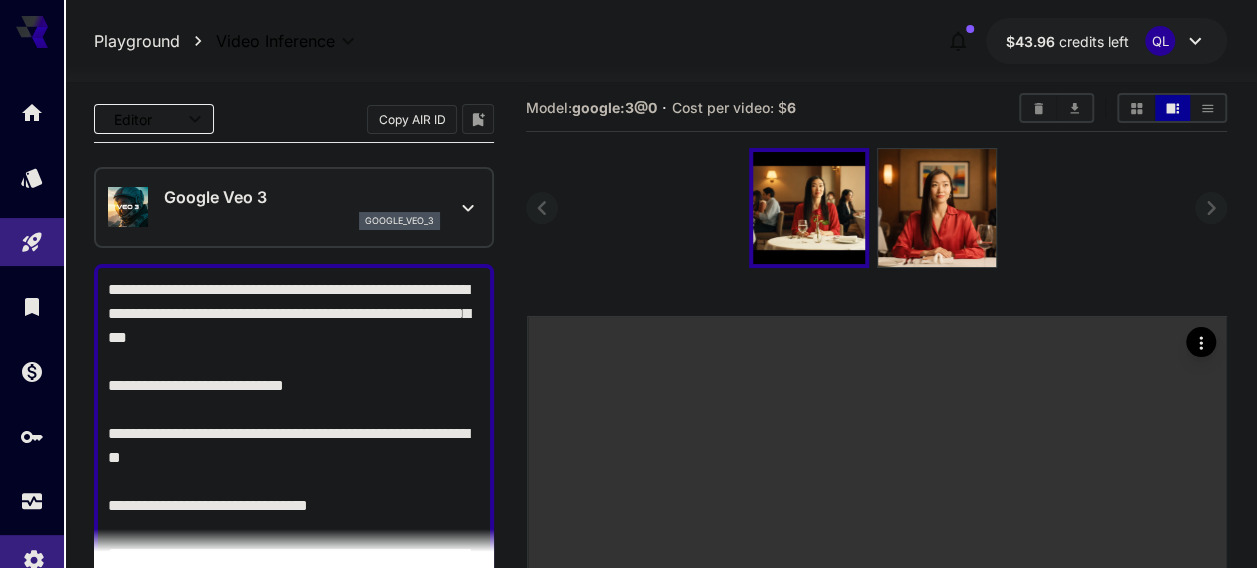 click at bounding box center [32, 559] 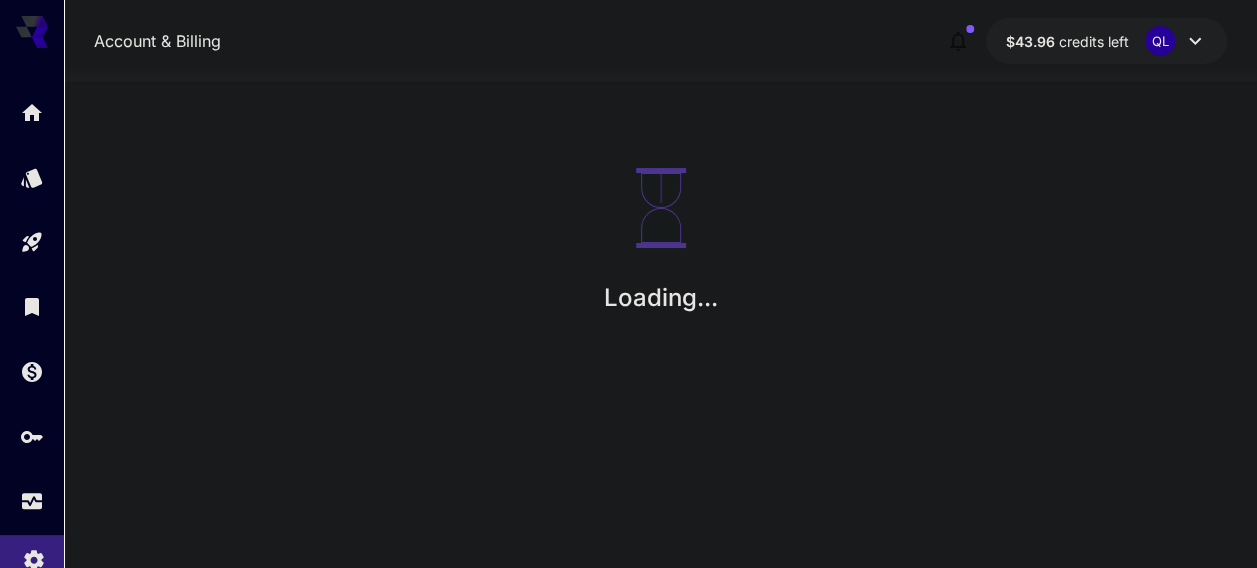 scroll, scrollTop: 0, scrollLeft: 0, axis: both 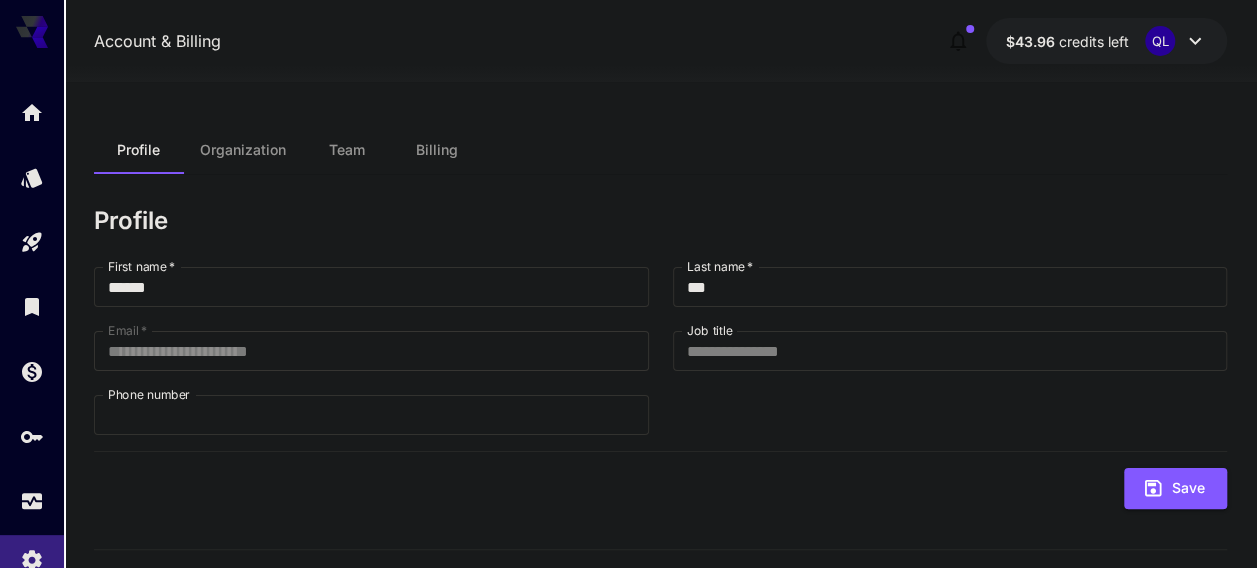click on "Organization" at bounding box center [243, 150] 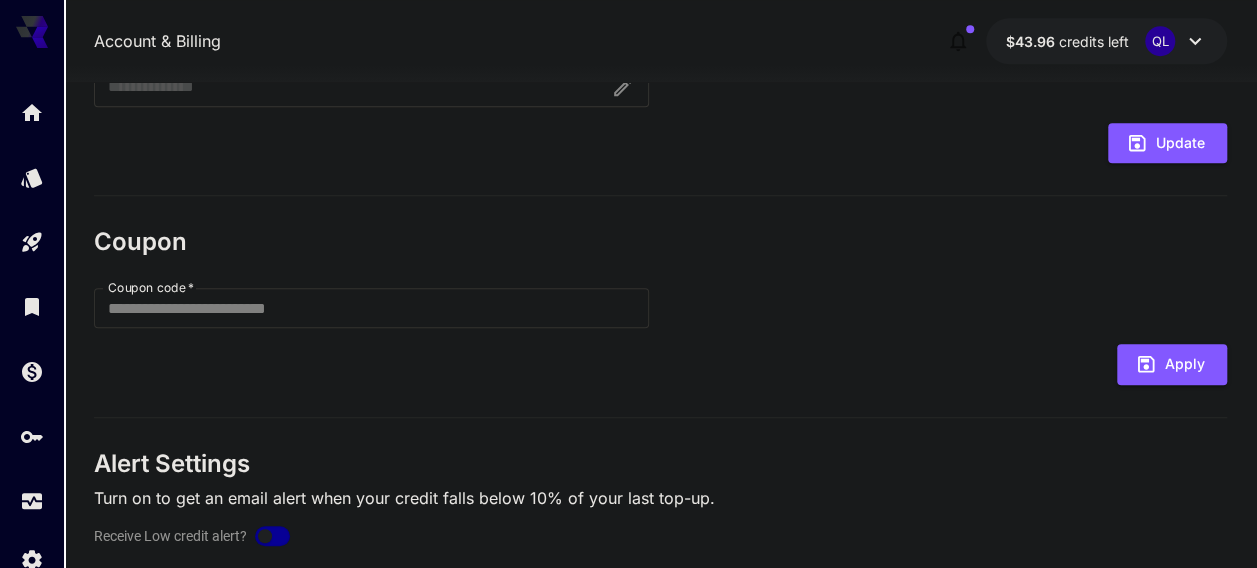 scroll, scrollTop: 584, scrollLeft: 0, axis: vertical 